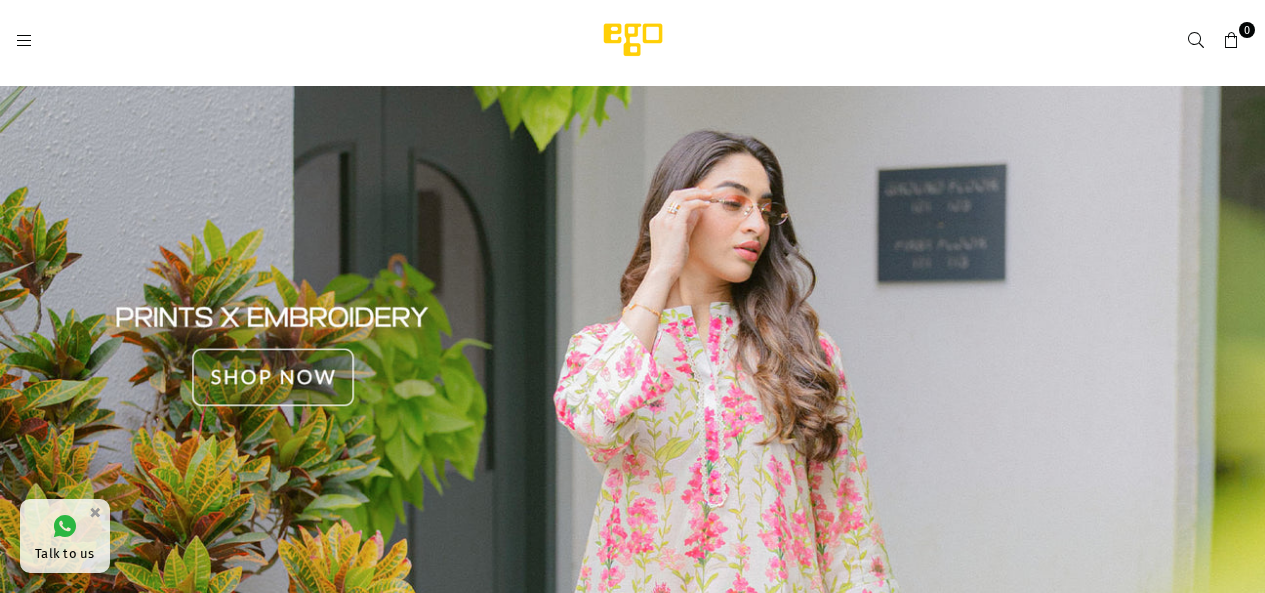 scroll, scrollTop: 0, scrollLeft: 0, axis: both 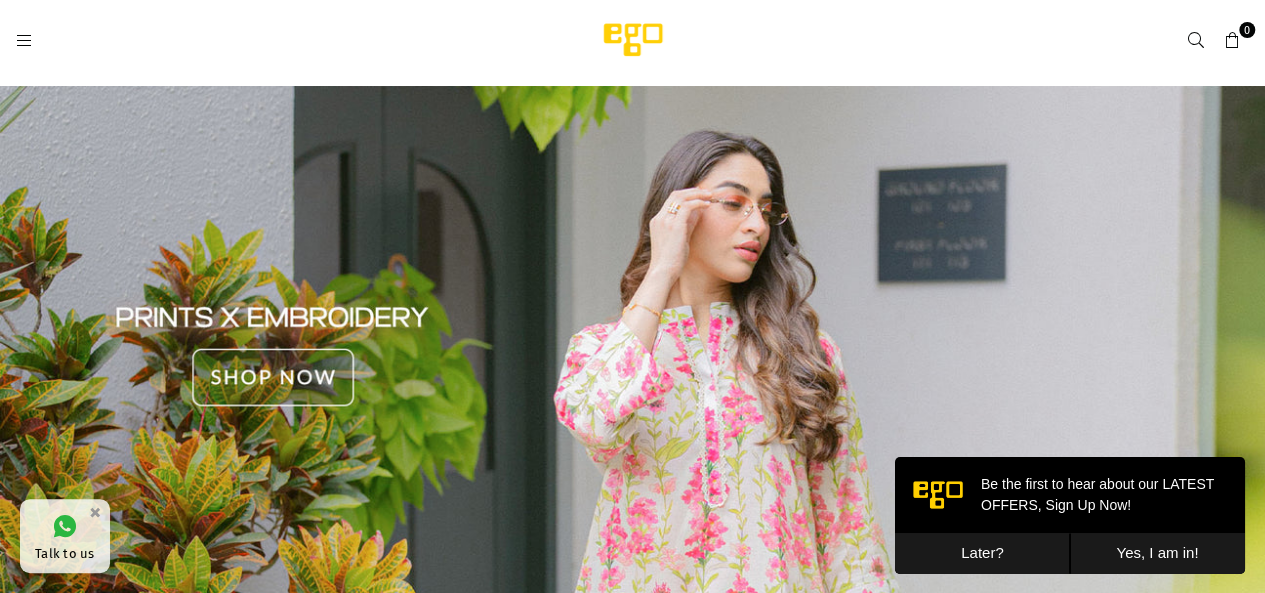 click at bounding box center (632, 356) 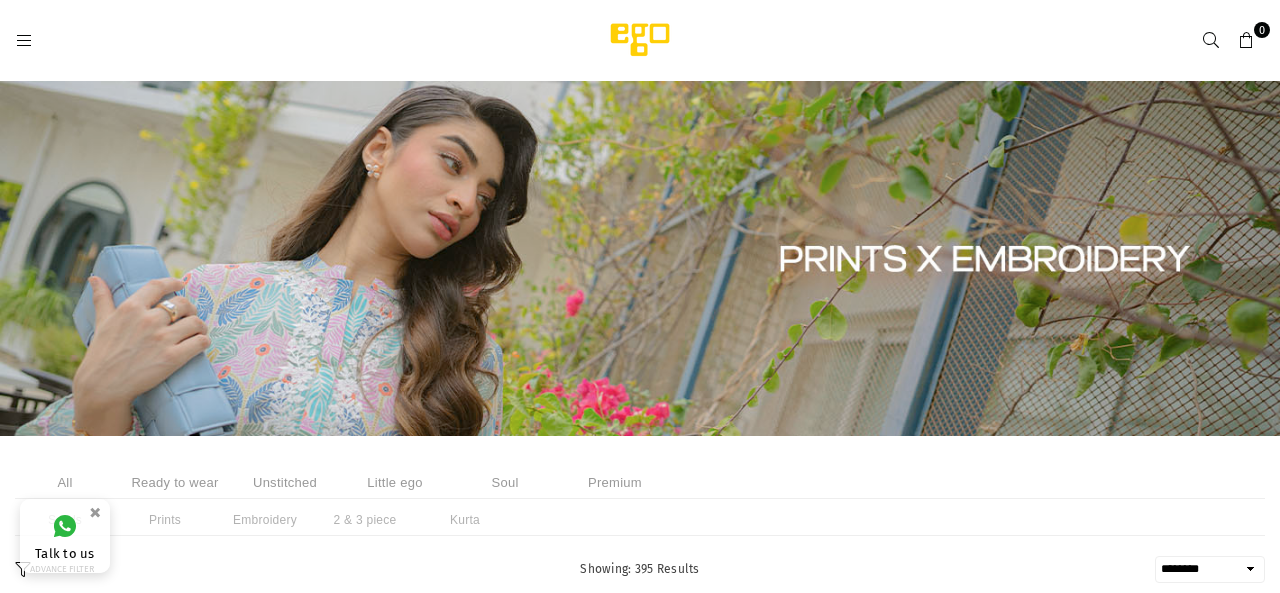 select on "******" 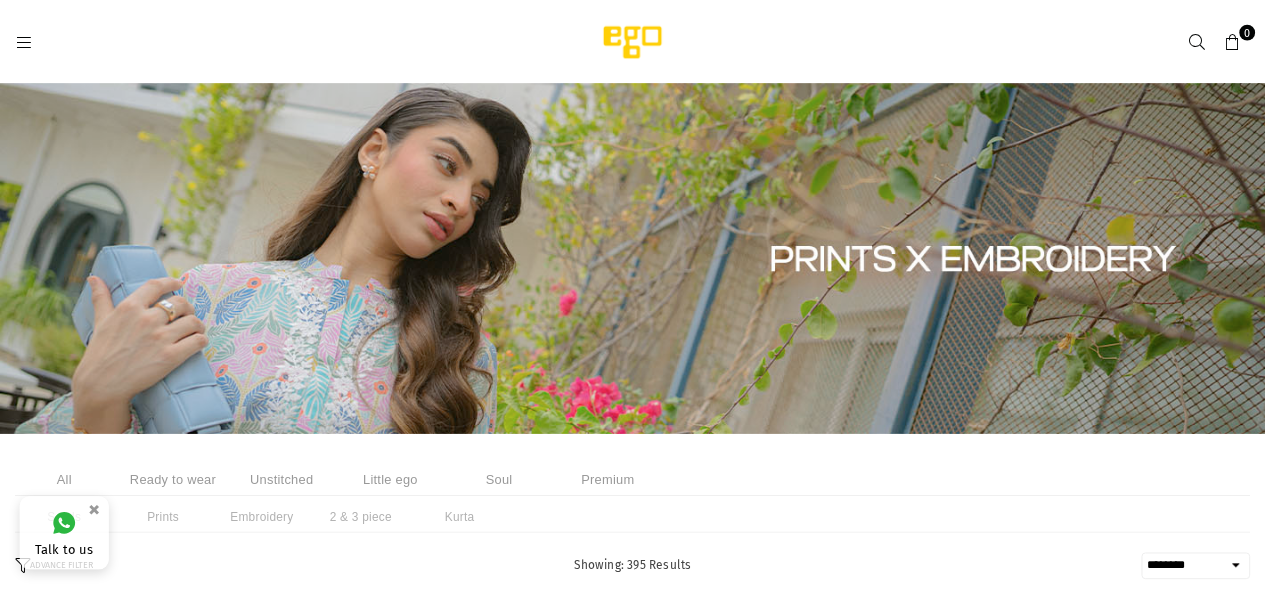 scroll, scrollTop: 550, scrollLeft: 0, axis: vertical 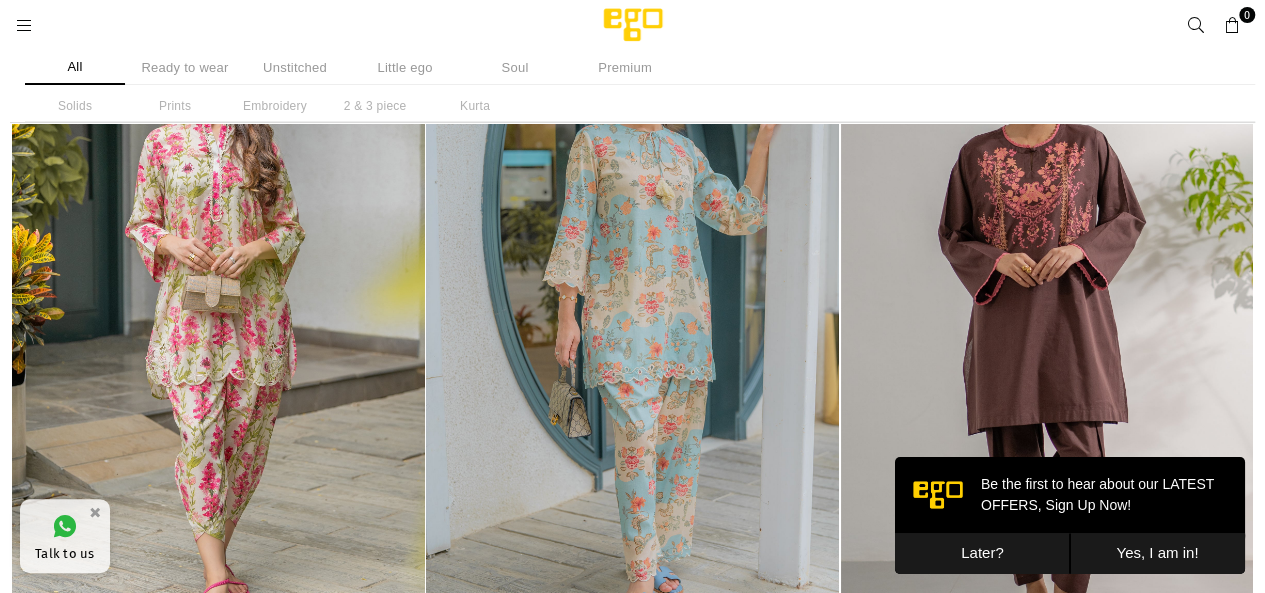 click on "Ready to wear" at bounding box center [185, 67] 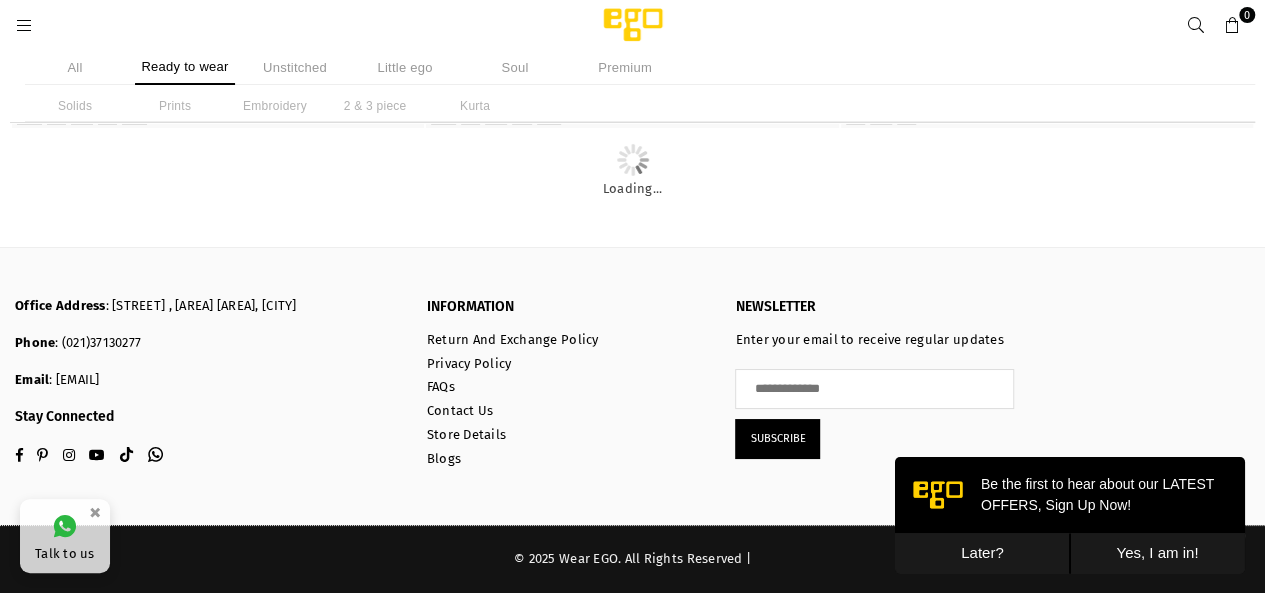 scroll, scrollTop: 5727, scrollLeft: 0, axis: vertical 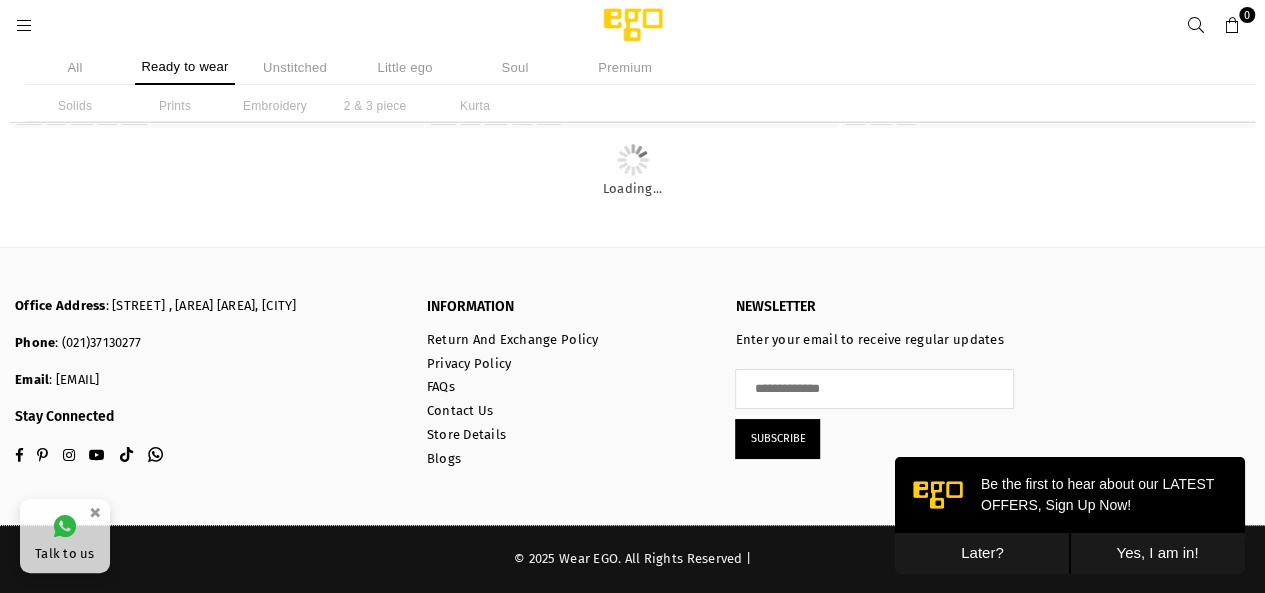 click at bounding box center (24, 26) 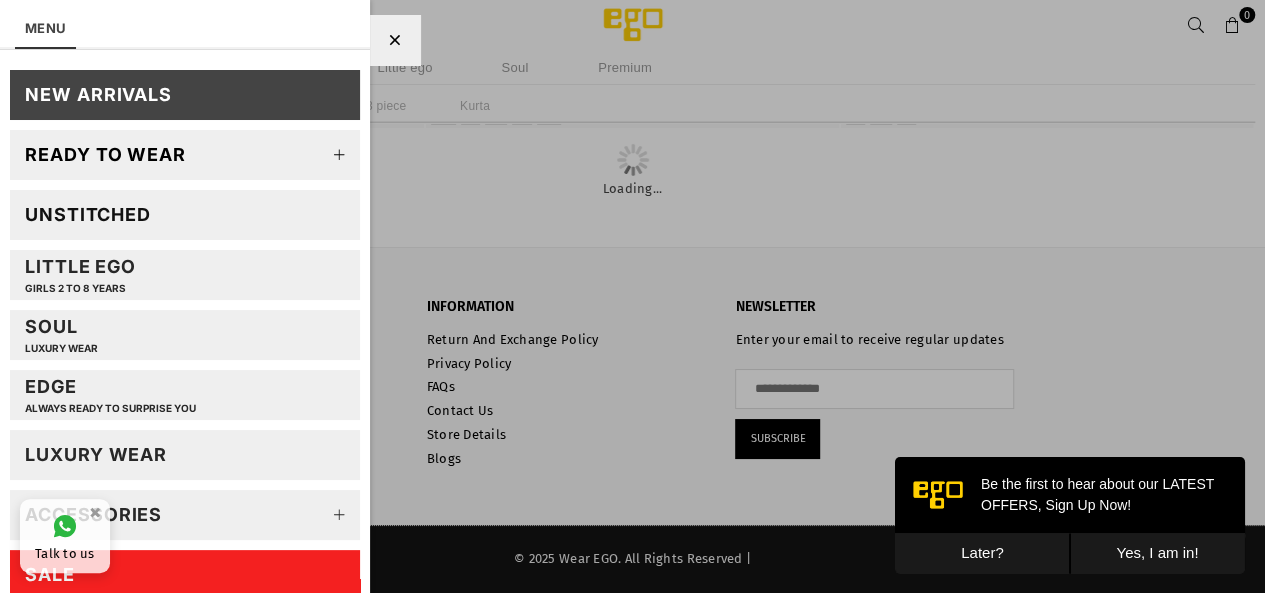 click at bounding box center [340, 155] 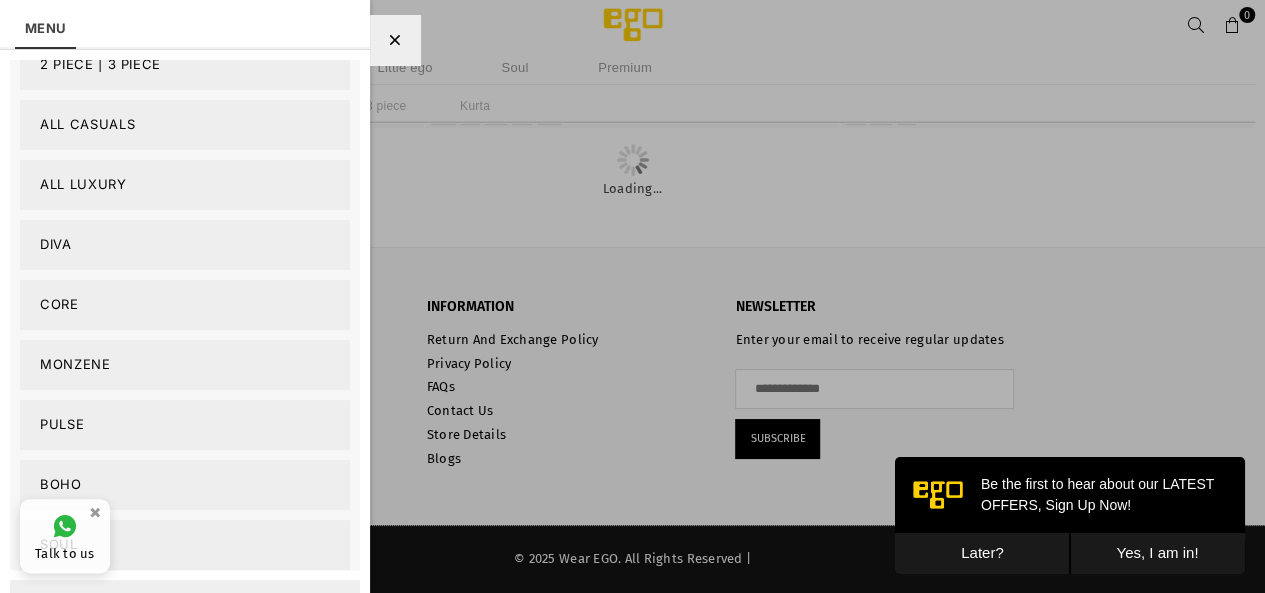 scroll, scrollTop: 200, scrollLeft: 0, axis: vertical 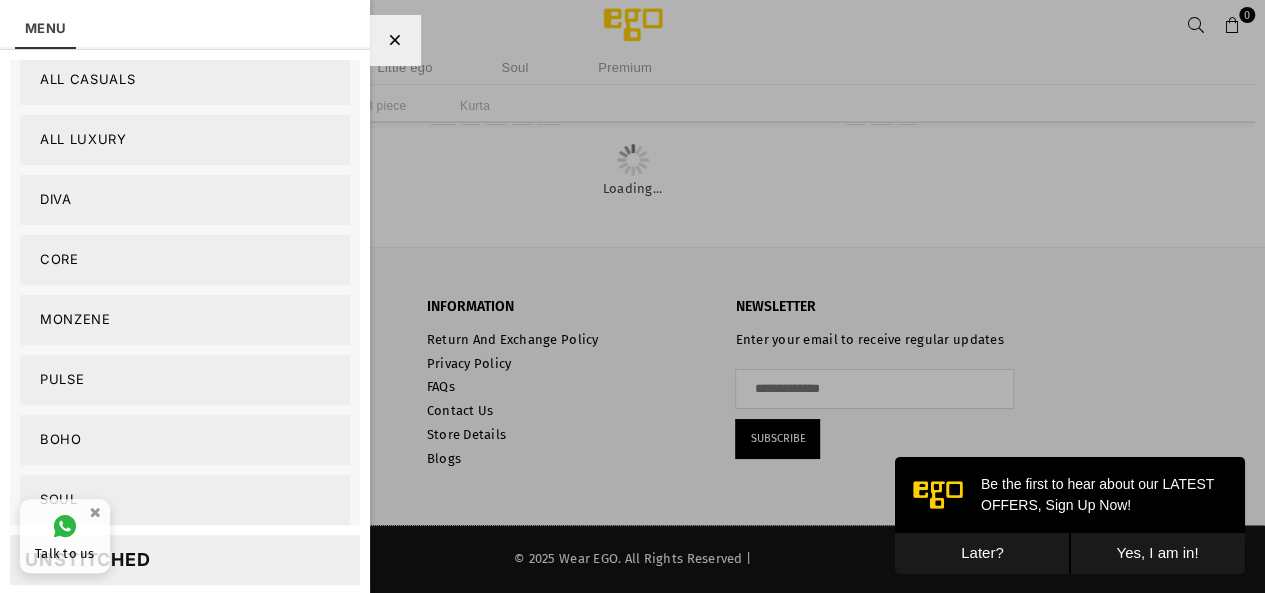 click on "All Luxury" at bounding box center [185, 140] 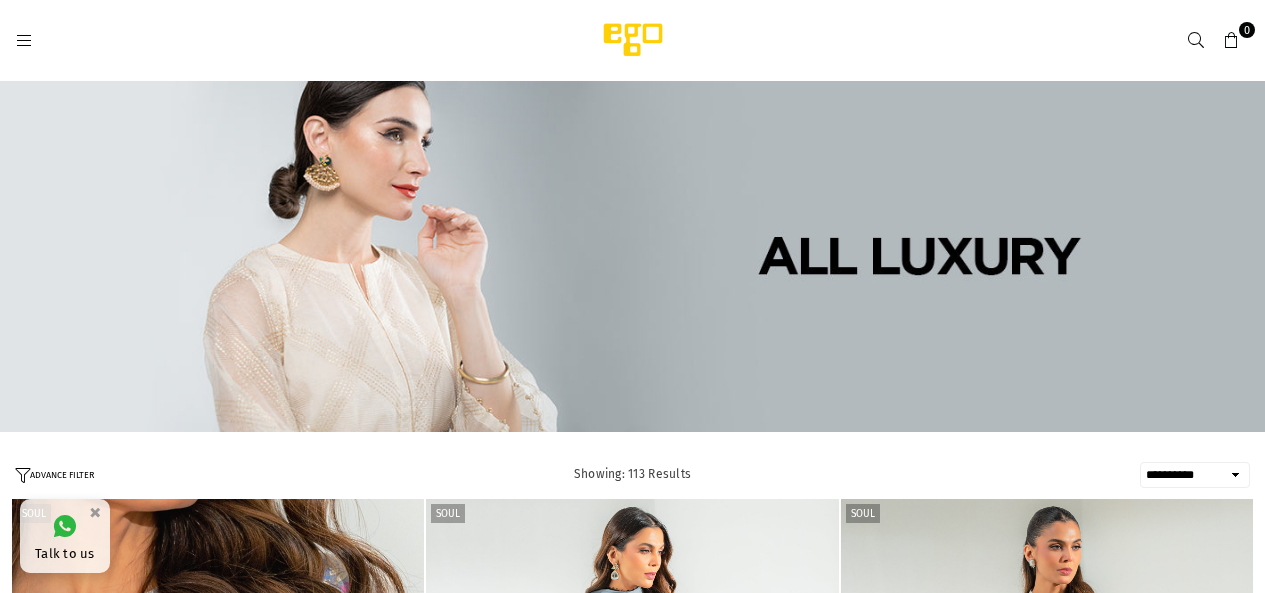 select on "**********" 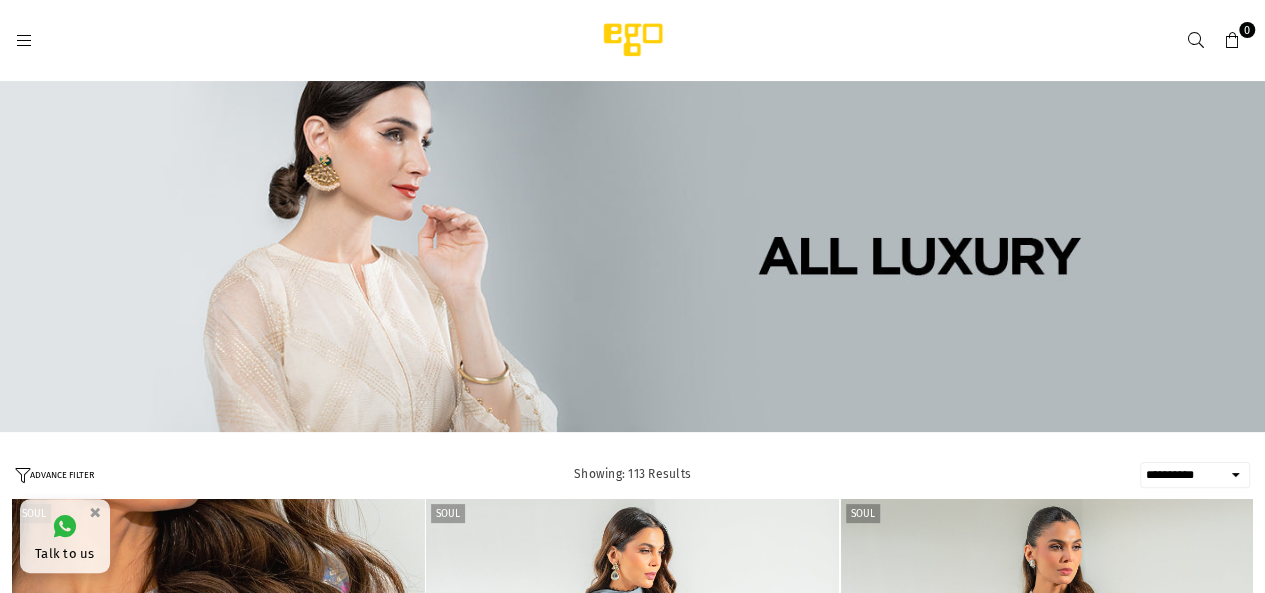 scroll, scrollTop: 0, scrollLeft: 0, axis: both 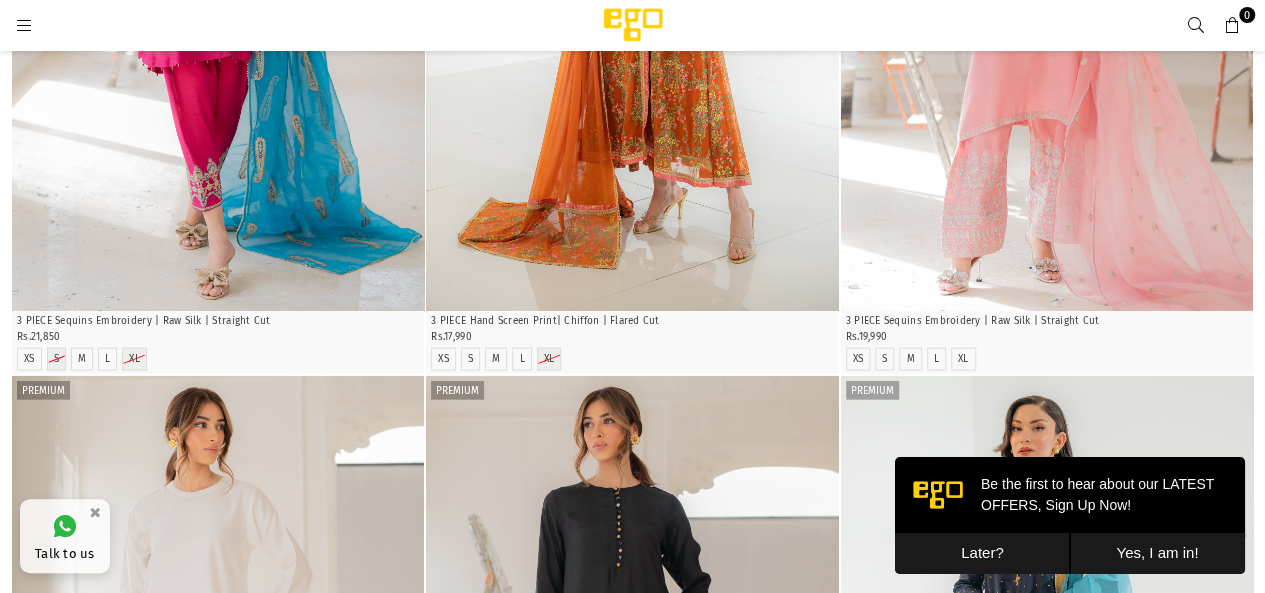 click at bounding box center (24, 26) 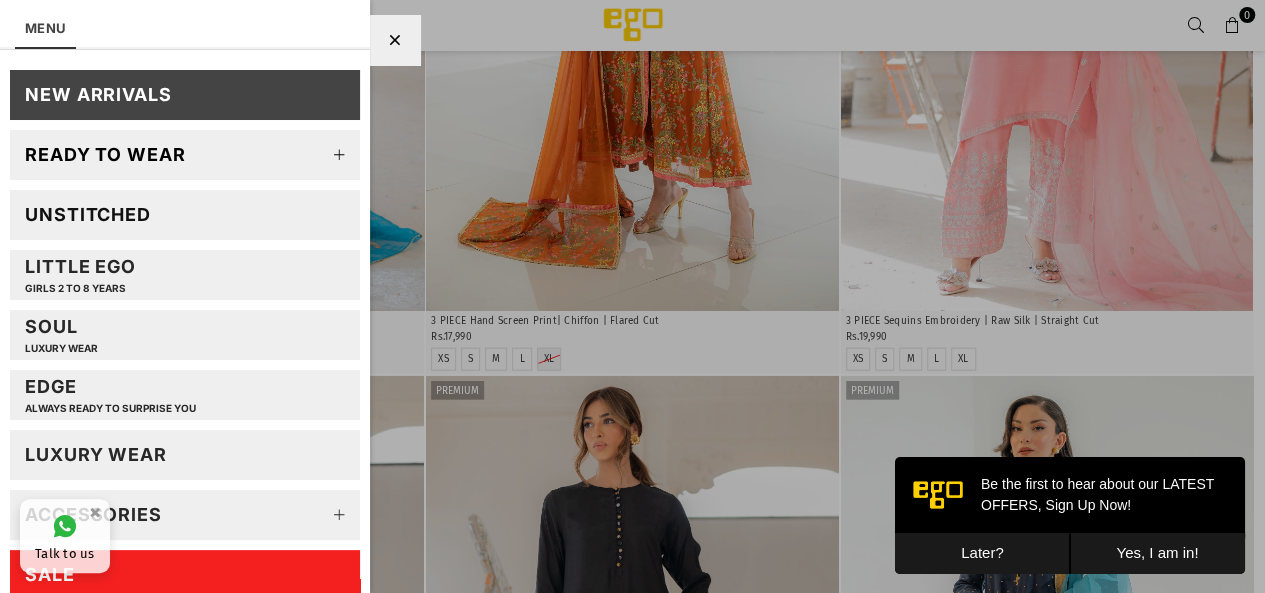 click at bounding box center [340, 155] 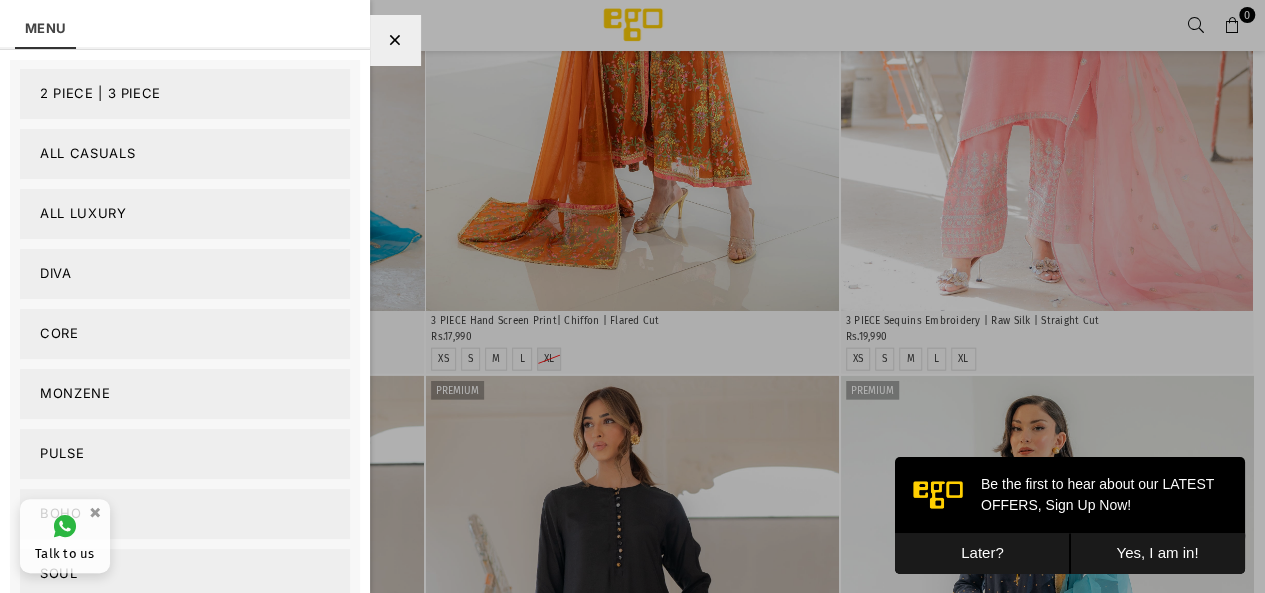 scroll, scrollTop: 100, scrollLeft: 0, axis: vertical 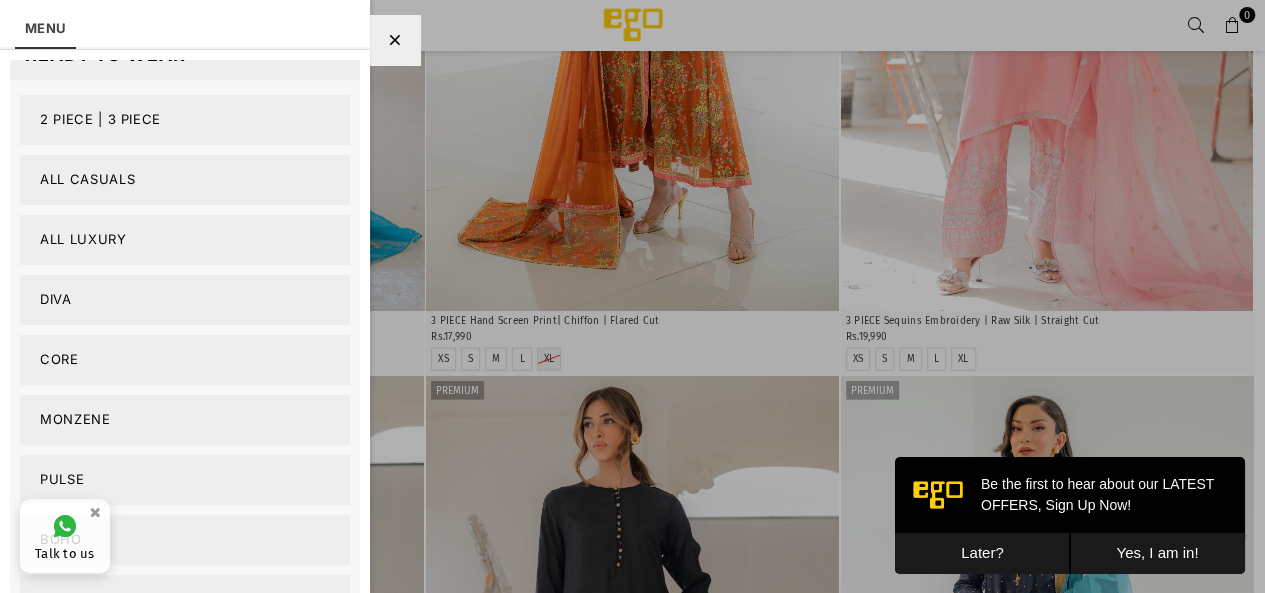 click on "All Casuals" at bounding box center (185, 180) 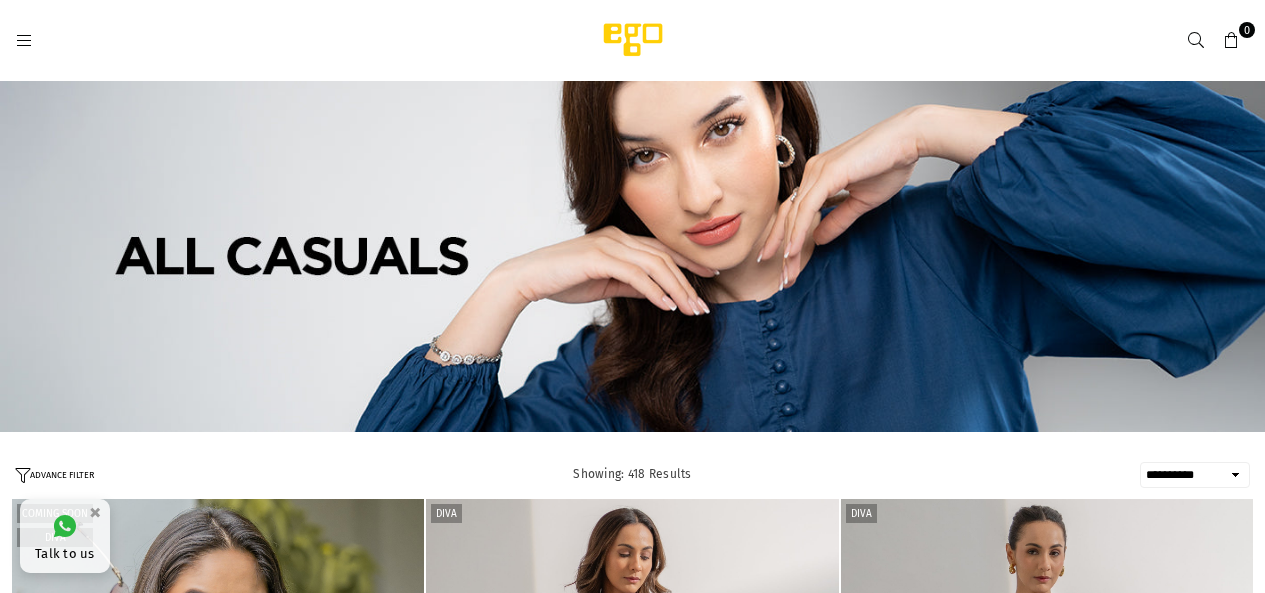 select on "**********" 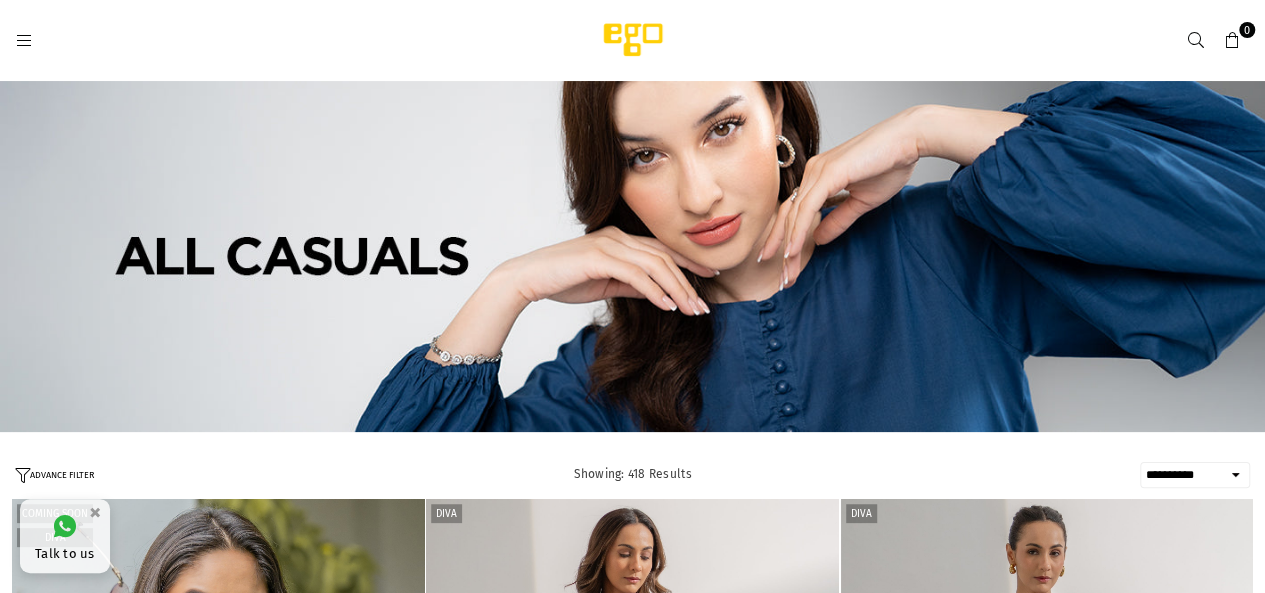 scroll, scrollTop: 0, scrollLeft: 0, axis: both 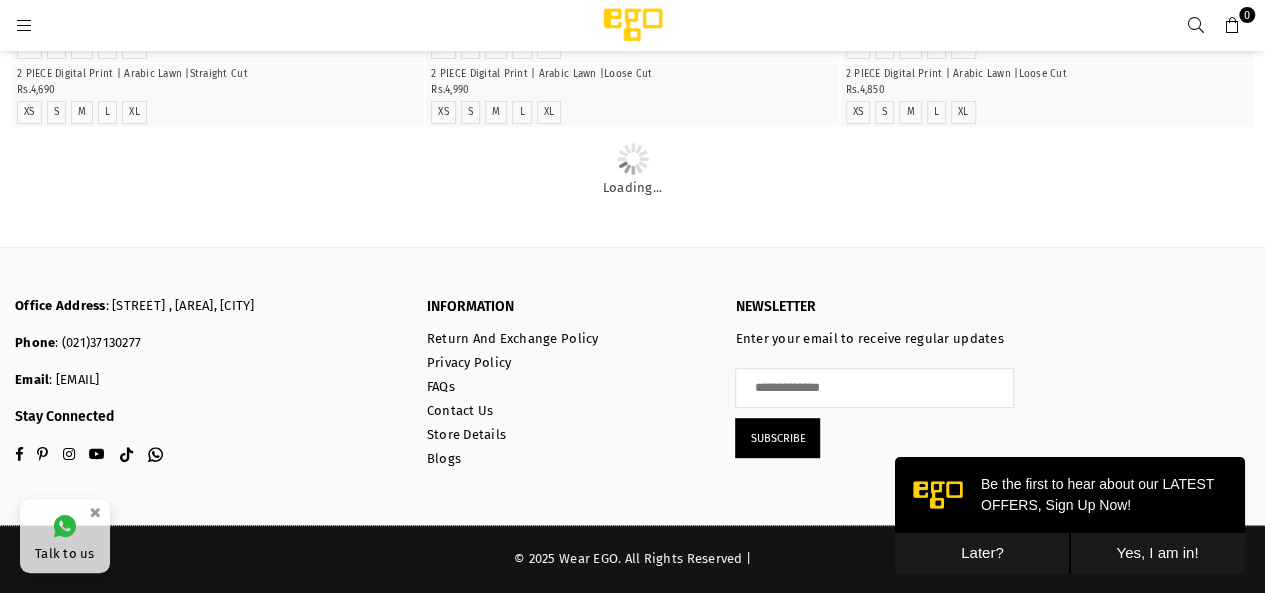 click at bounding box center [24, 26] 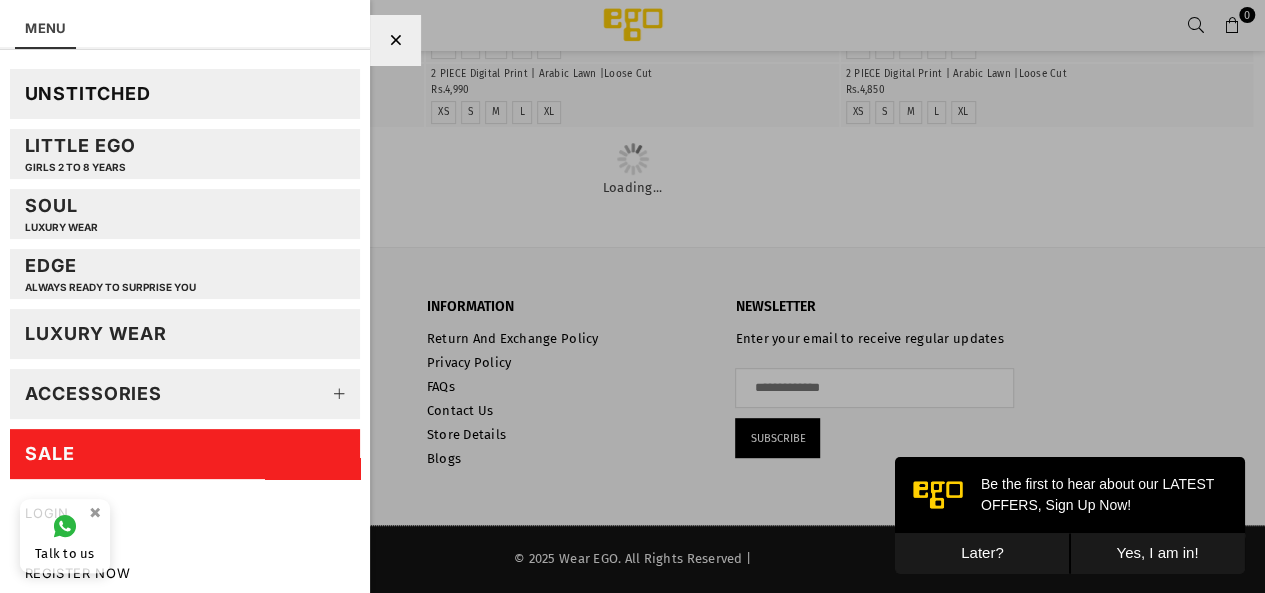 scroll, scrollTop: 122, scrollLeft: 0, axis: vertical 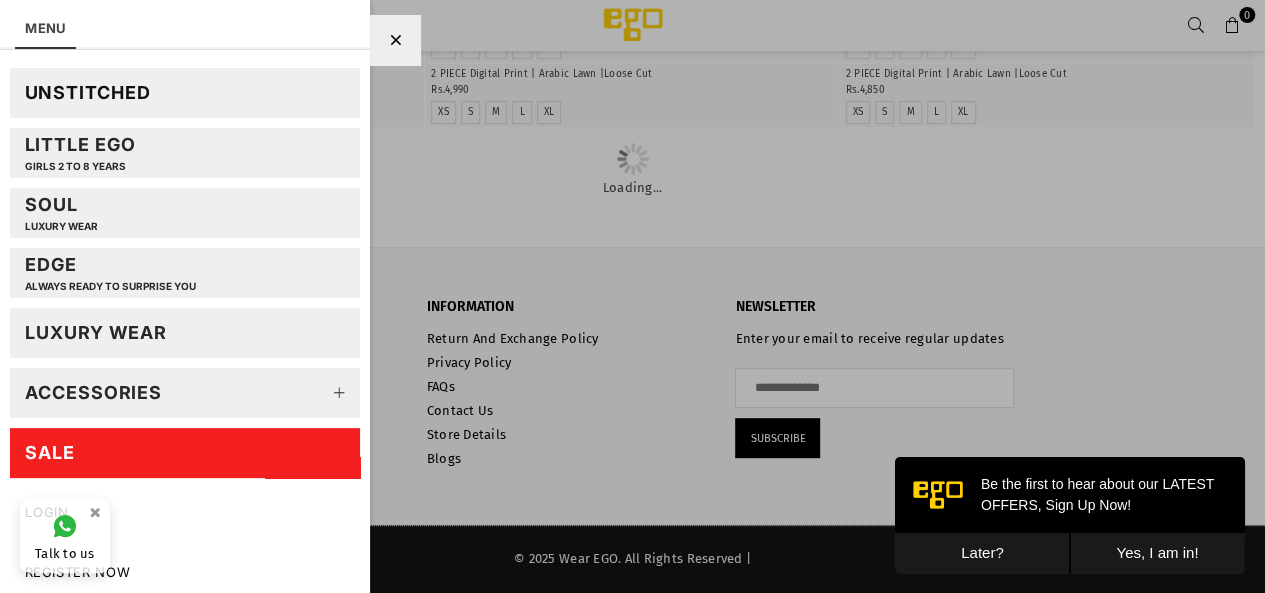 click on "SALE" at bounding box center [185, 453] 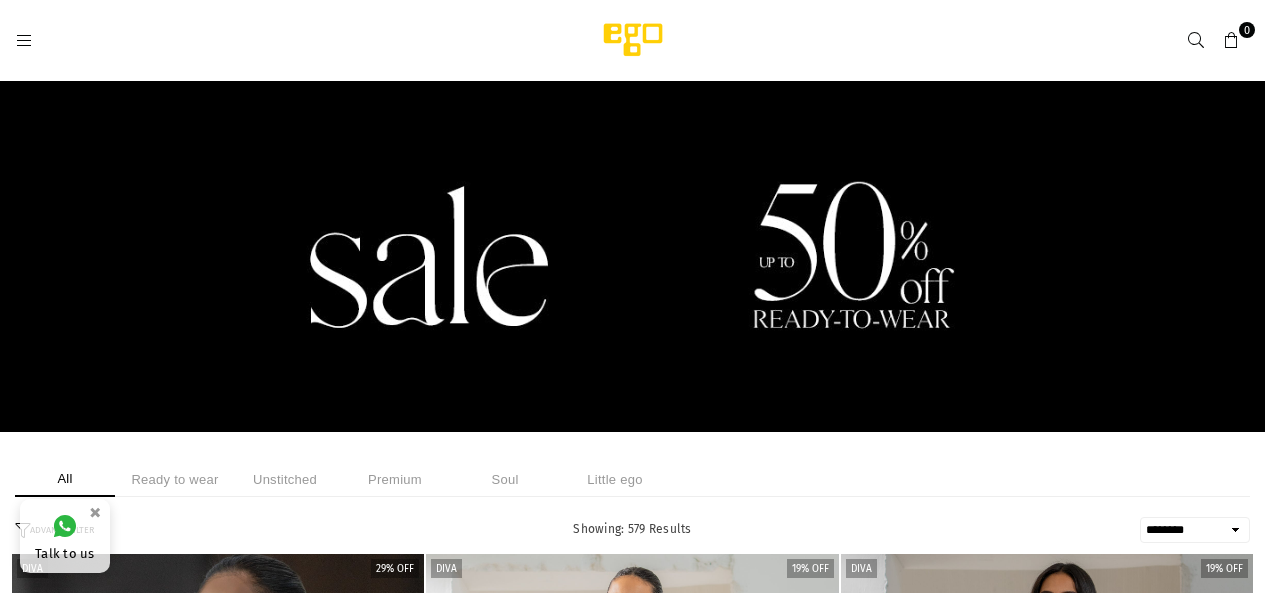 select on "******" 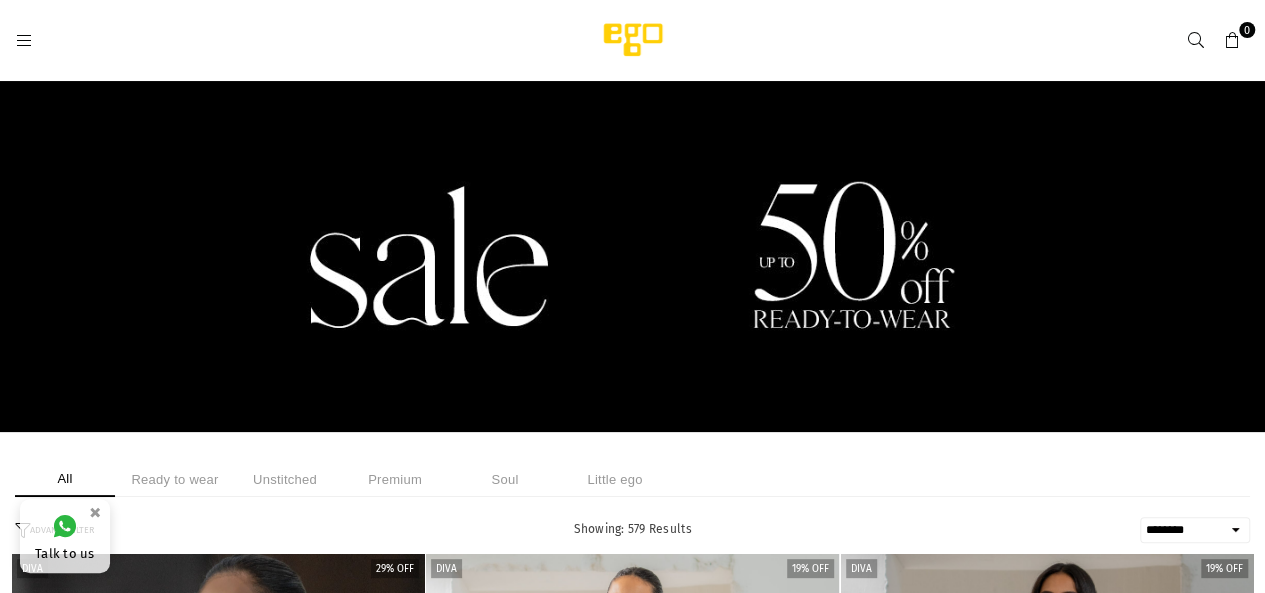 scroll, scrollTop: 0, scrollLeft: 0, axis: both 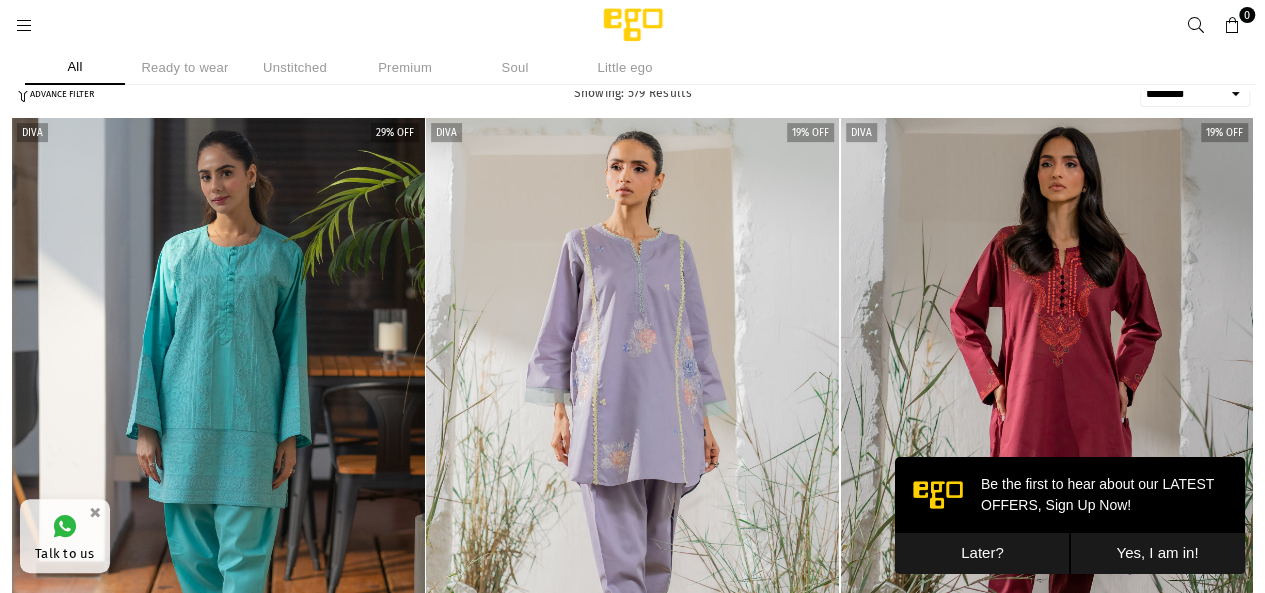 click on "Later?" at bounding box center (982, 553) 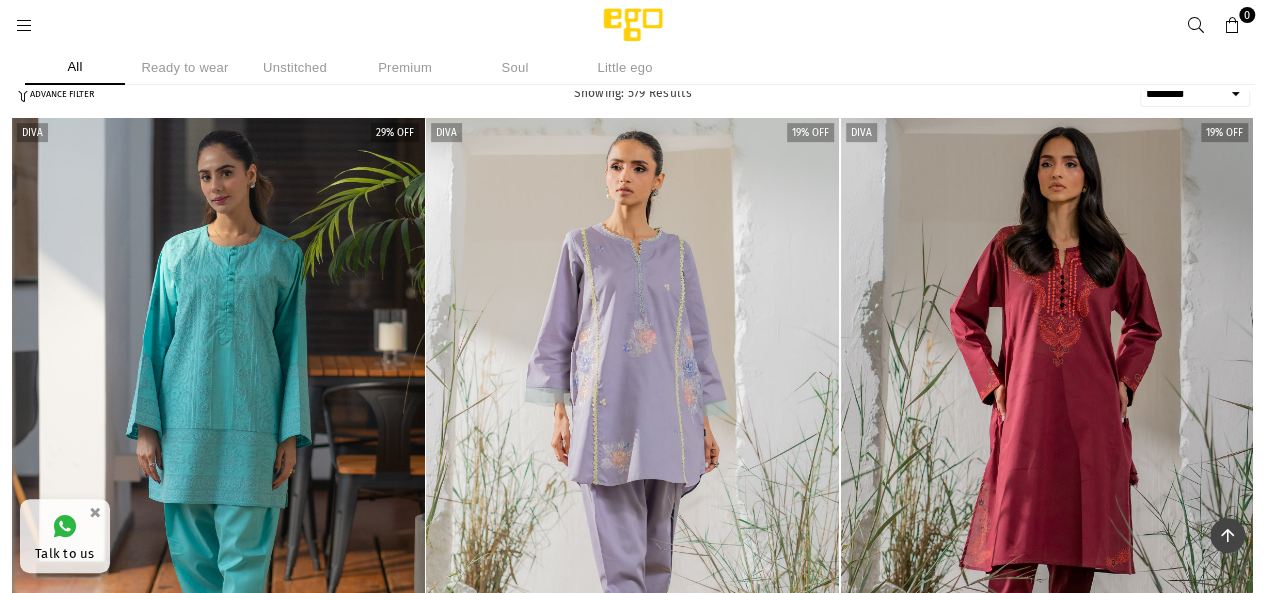 scroll, scrollTop: 50, scrollLeft: 0, axis: vertical 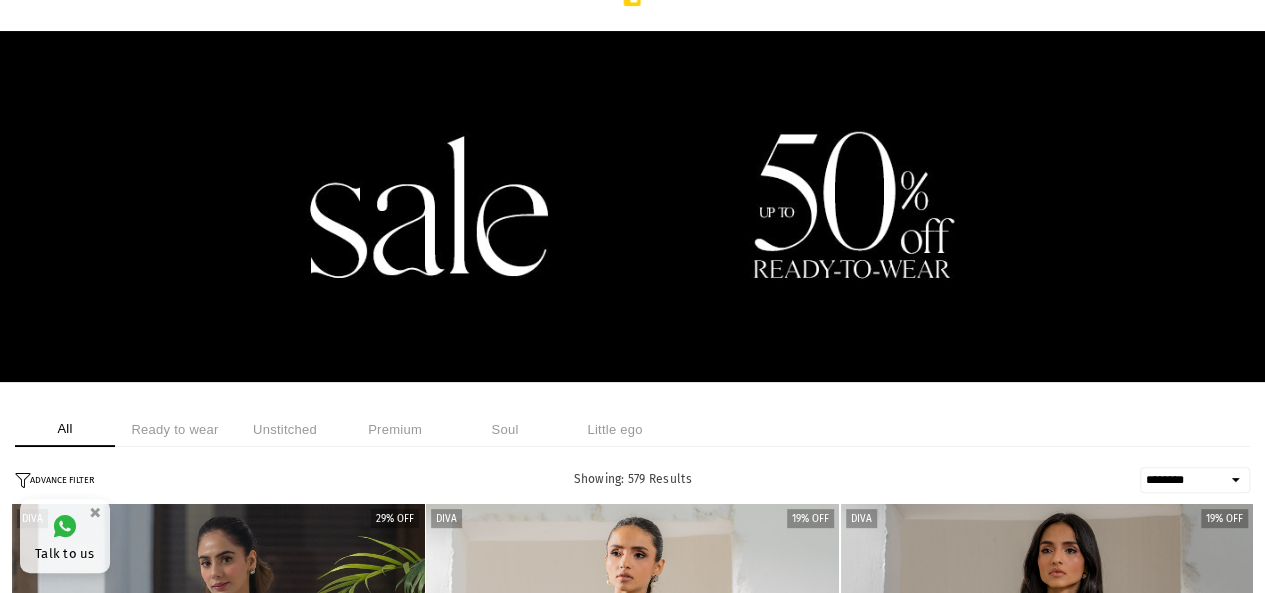 click on "Ready to wear" at bounding box center [175, 429] 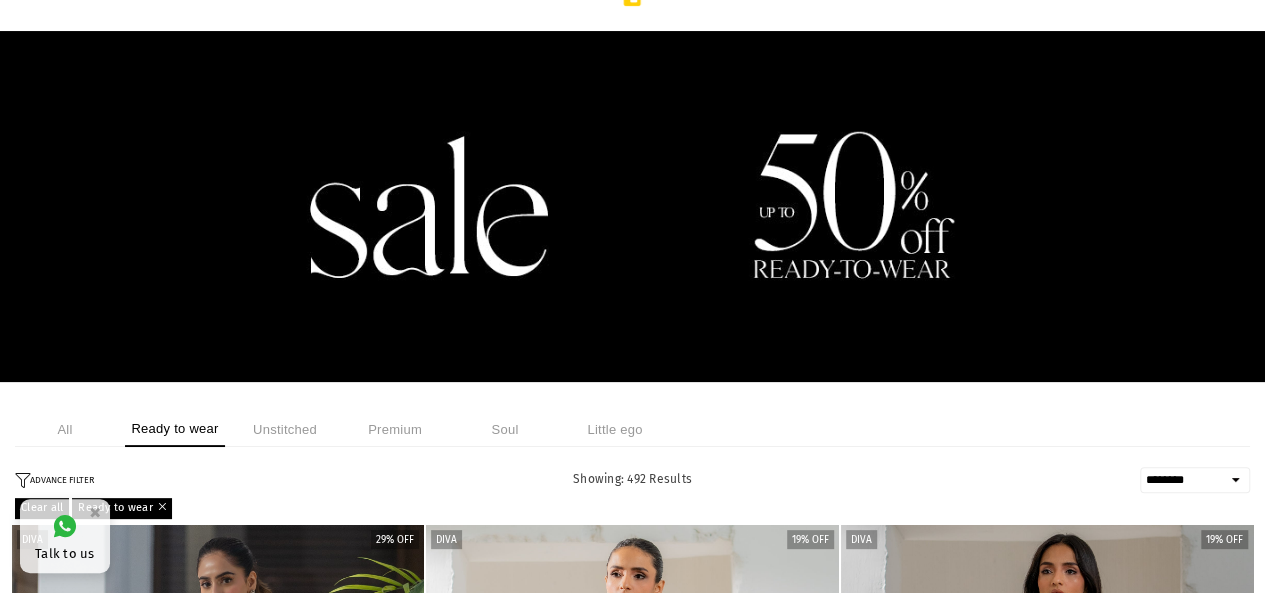 click on "ADVANCE FILTER" at bounding box center [54, 480] 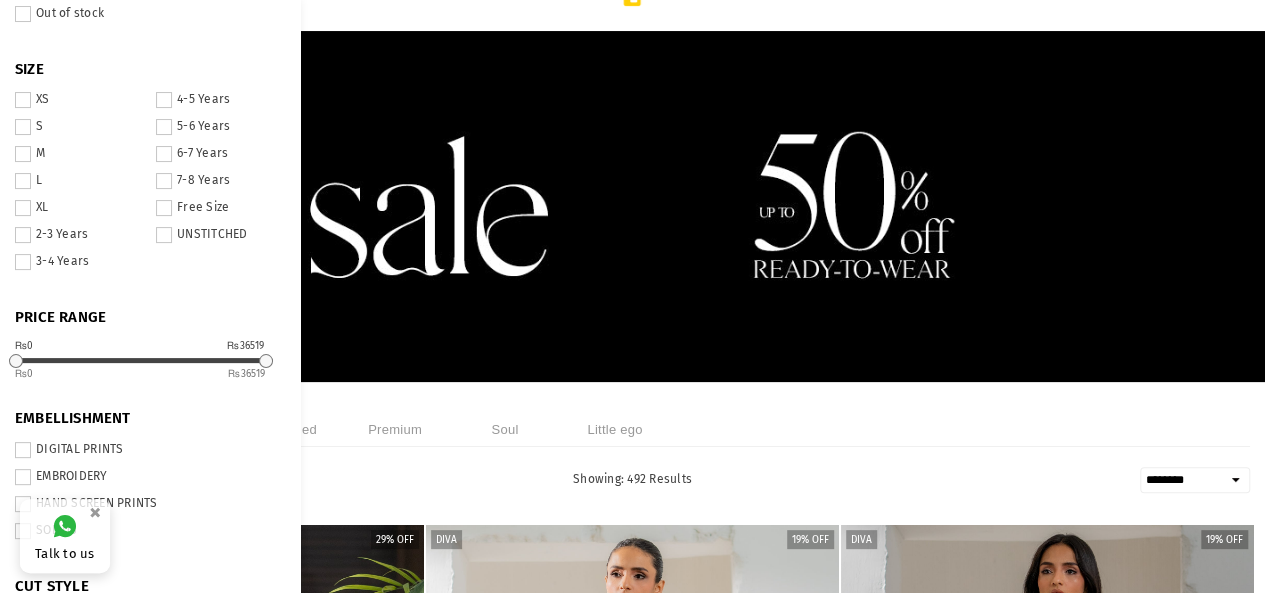 scroll, scrollTop: 100, scrollLeft: 0, axis: vertical 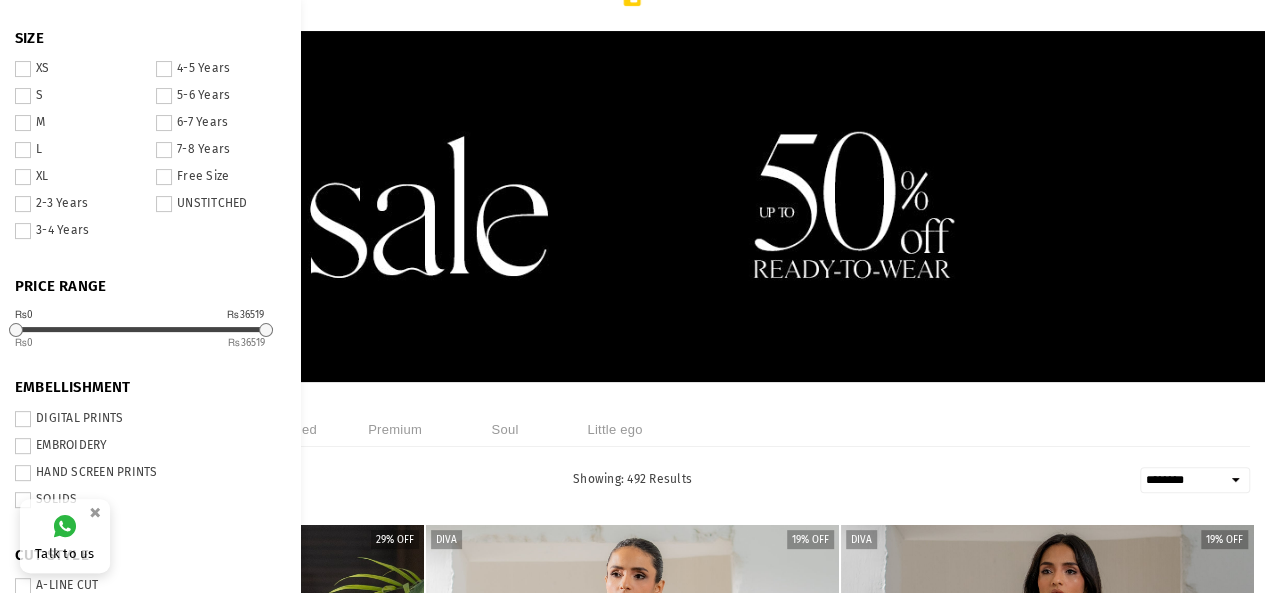 click on "M" at bounding box center [79, 123] 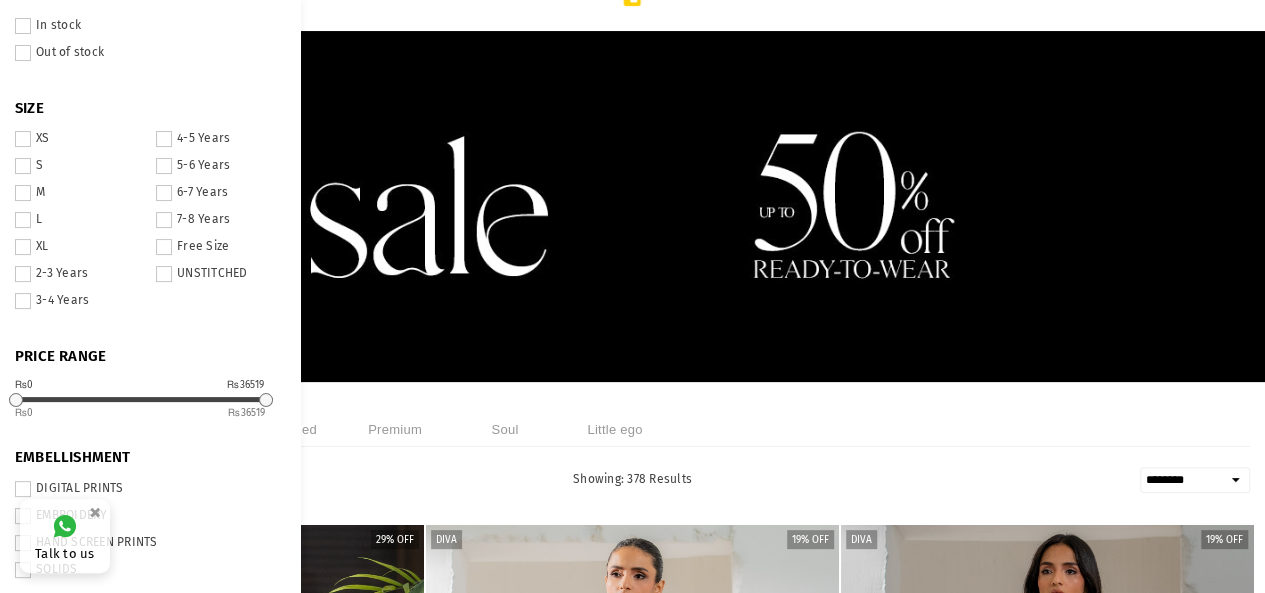 scroll, scrollTop: 0, scrollLeft: 0, axis: both 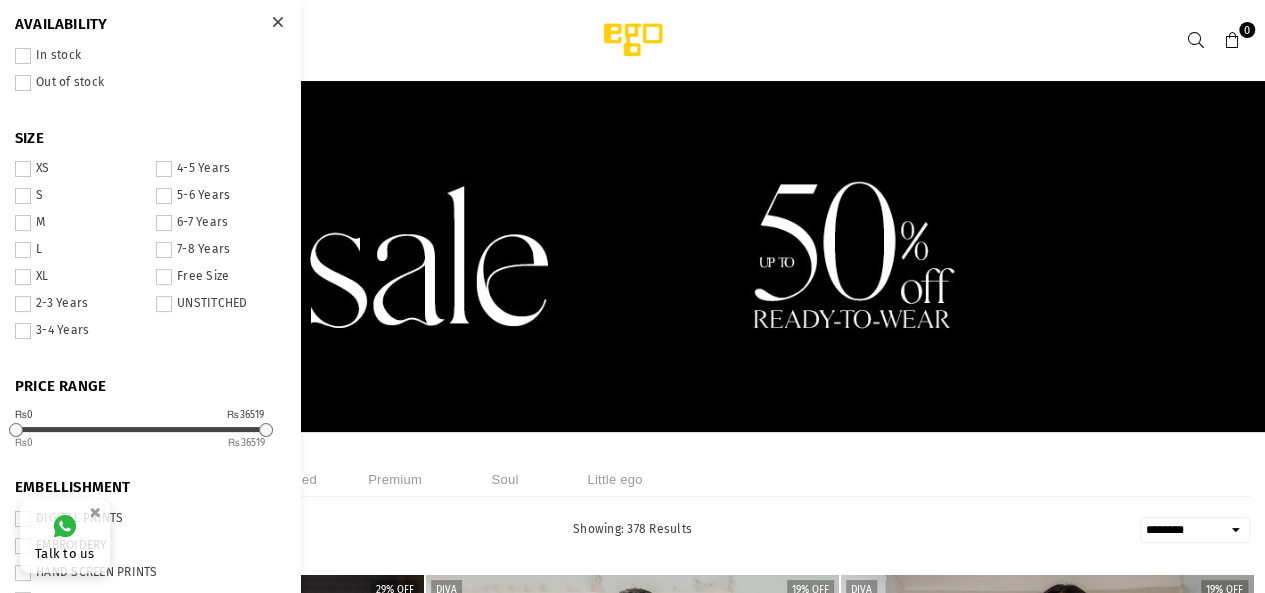 click on "In stock" at bounding box center [150, 56] 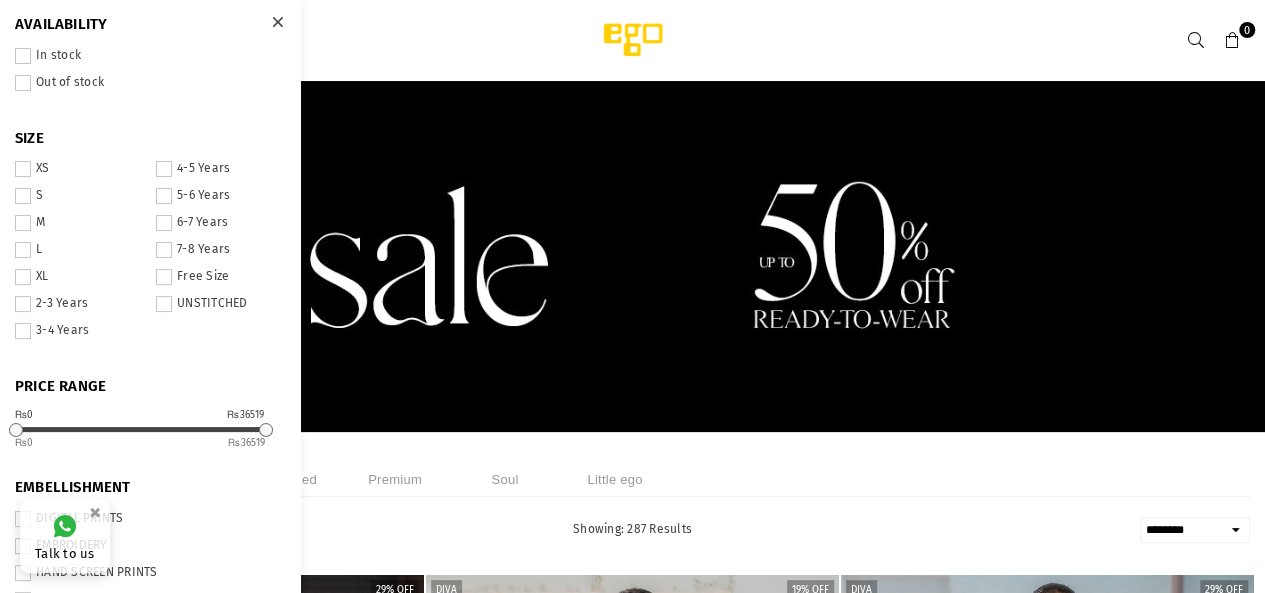 click at bounding box center [277, 22] 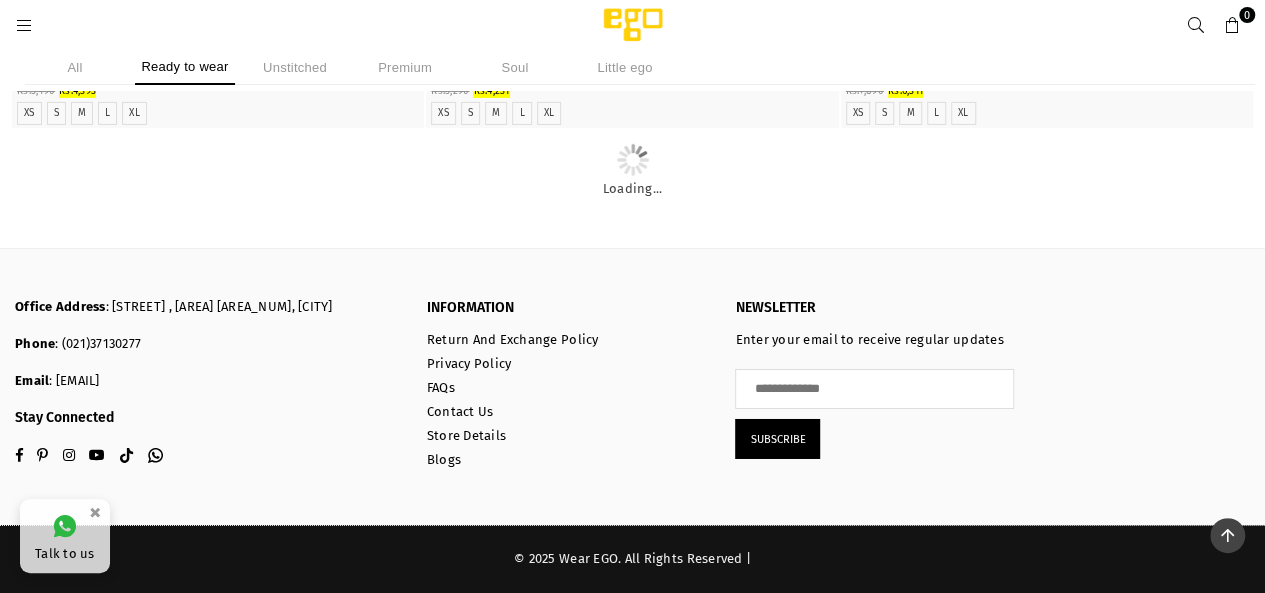 scroll, scrollTop: 10260, scrollLeft: 0, axis: vertical 